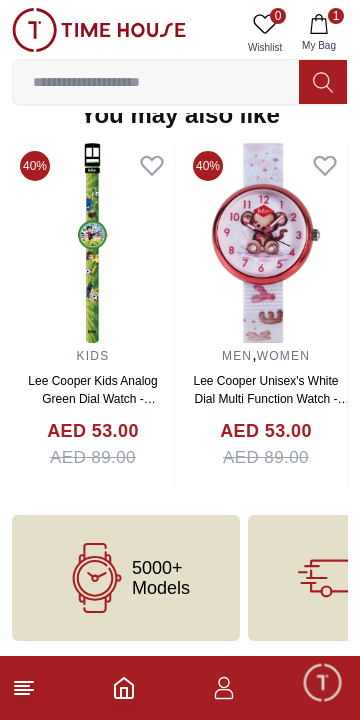 scroll, scrollTop: 0, scrollLeft: 0, axis: both 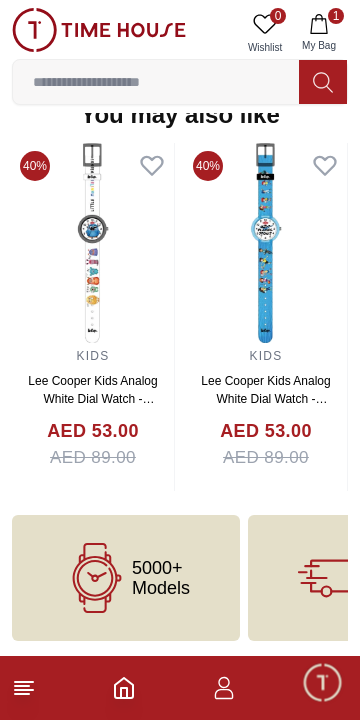 click on "Lee Cooper Kids Analog White Dial Watch - LC.K.4.633" at bounding box center [92, 399] 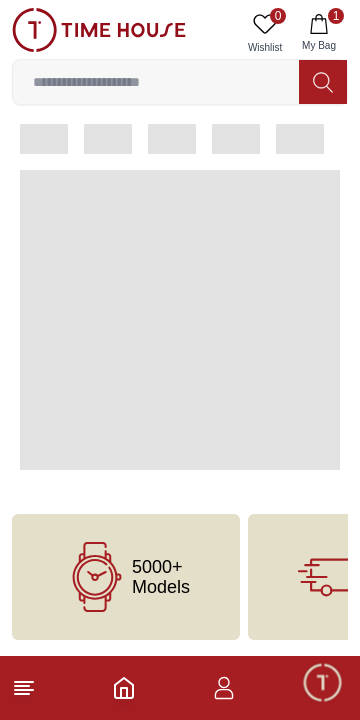 scroll, scrollTop: 0, scrollLeft: 0, axis: both 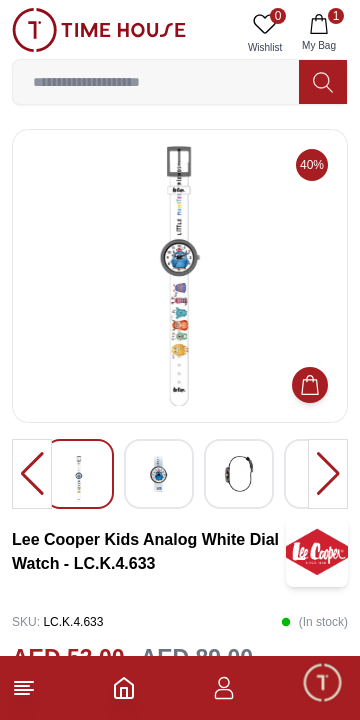 click at bounding box center (328, 474) 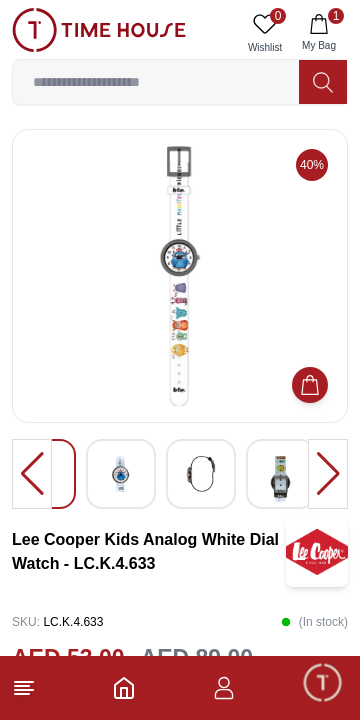 click at bounding box center (121, 474) 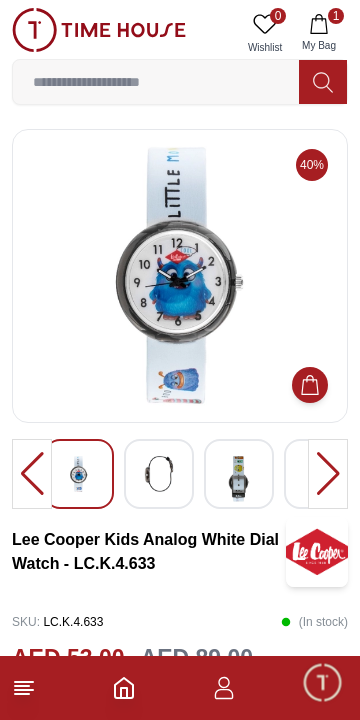 click at bounding box center [239, 479] 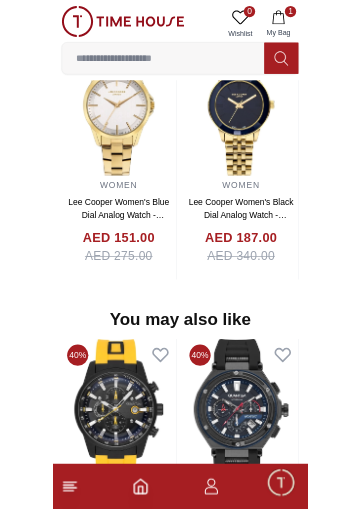 scroll, scrollTop: 0, scrollLeft: 0, axis: both 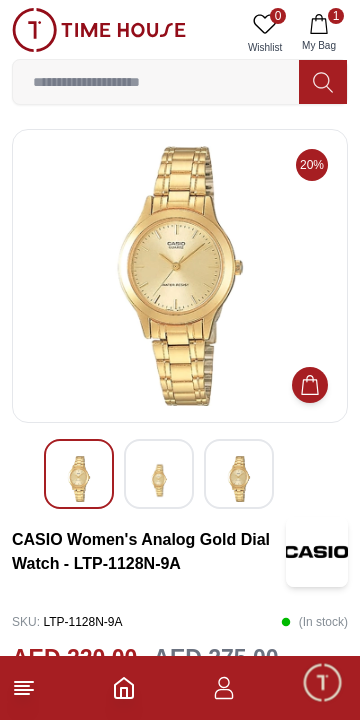 click at bounding box center (156, 82) 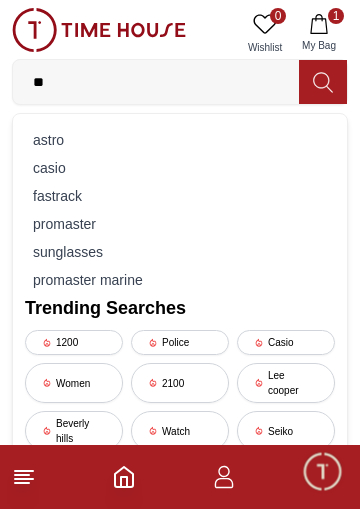 type on "*" 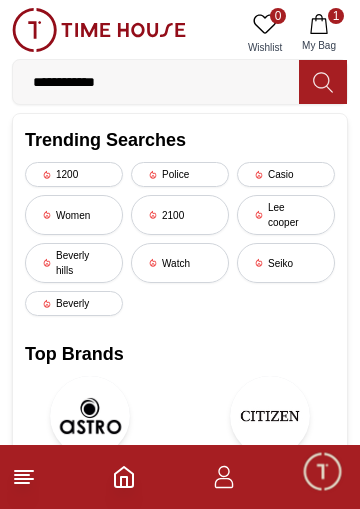 type on "**********" 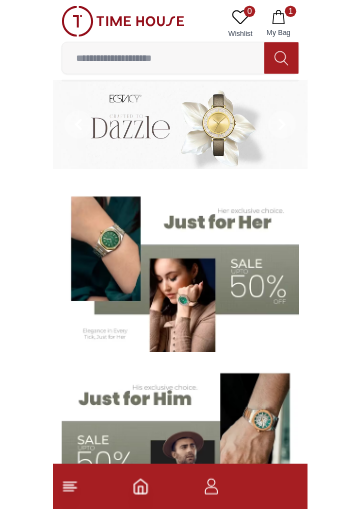 scroll, scrollTop: 0, scrollLeft: 0, axis: both 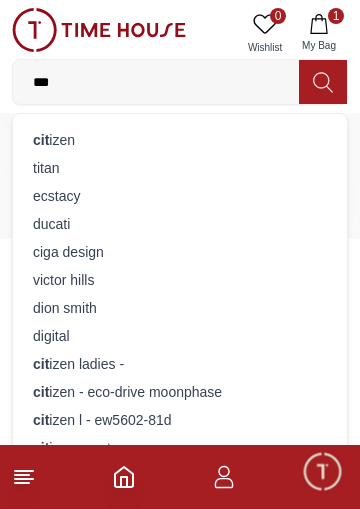 type on "***" 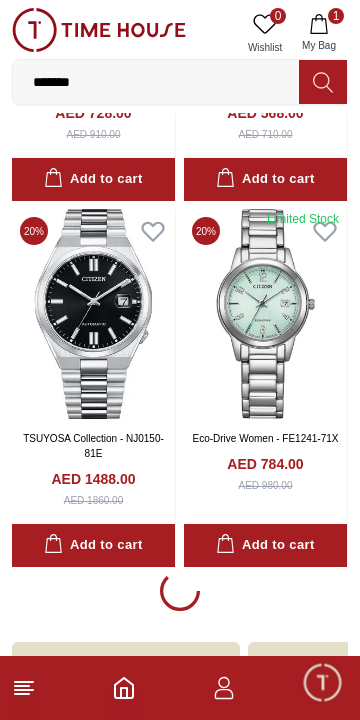 scroll, scrollTop: 3270, scrollLeft: 0, axis: vertical 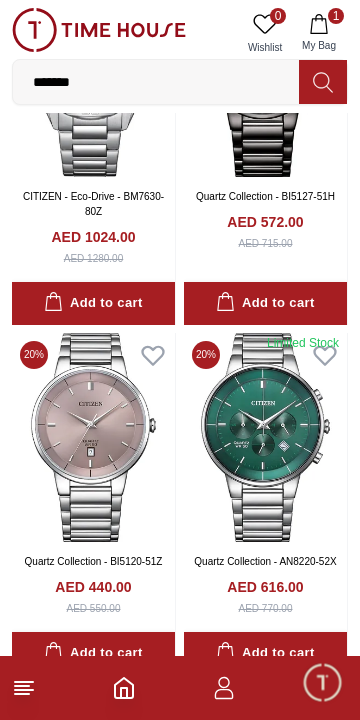 click 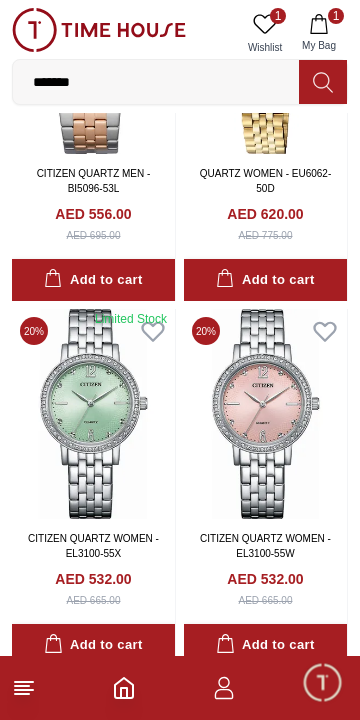 scroll, scrollTop: 7877, scrollLeft: 0, axis: vertical 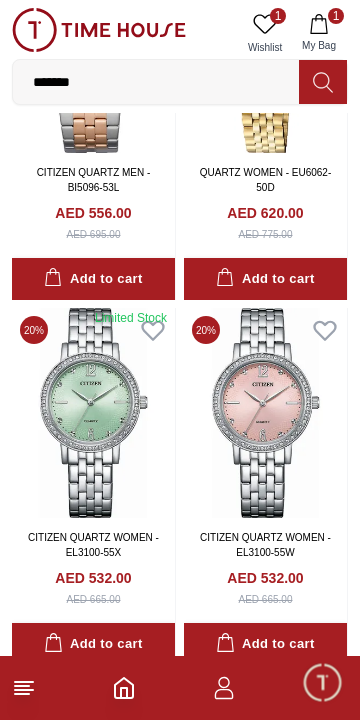 click 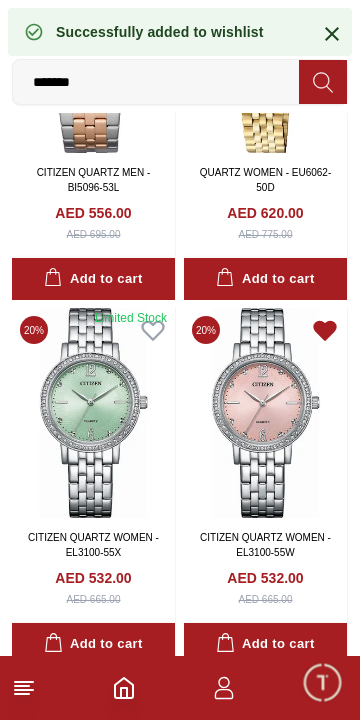 click at bounding box center (265, 413) 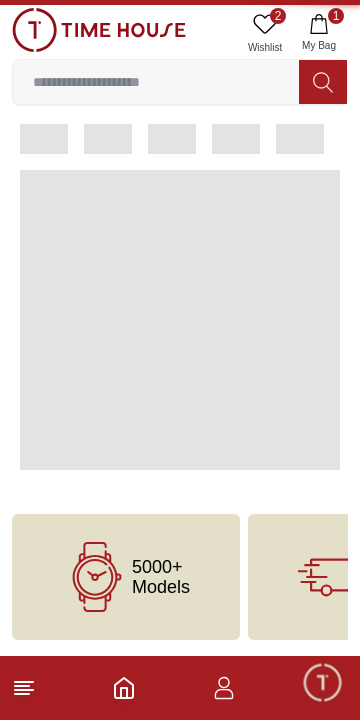 scroll, scrollTop: 0, scrollLeft: 0, axis: both 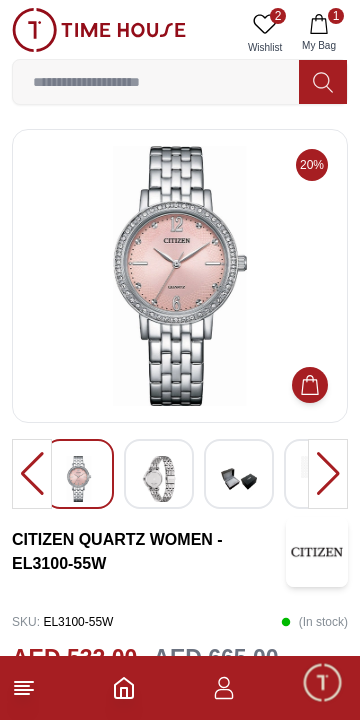 click at bounding box center (328, 474) 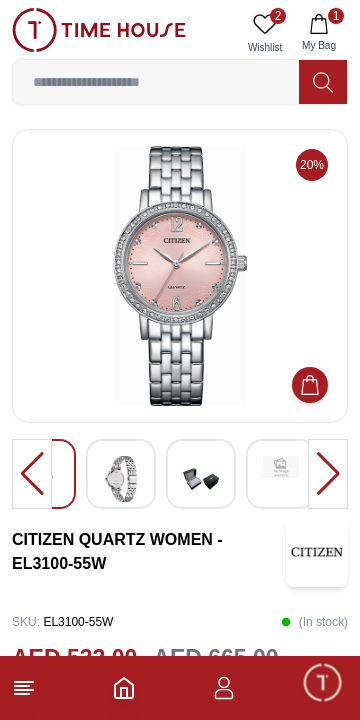 click at bounding box center (328, 474) 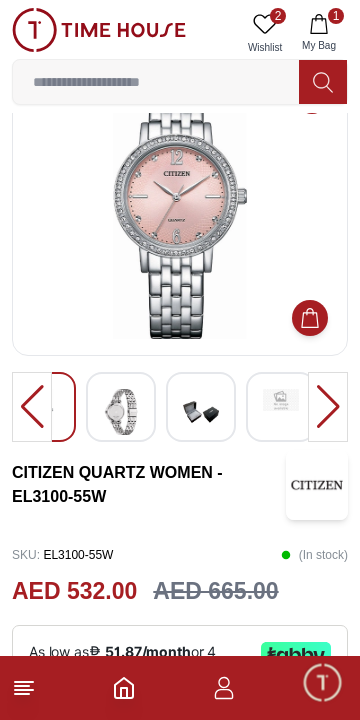 scroll, scrollTop: 0, scrollLeft: 0, axis: both 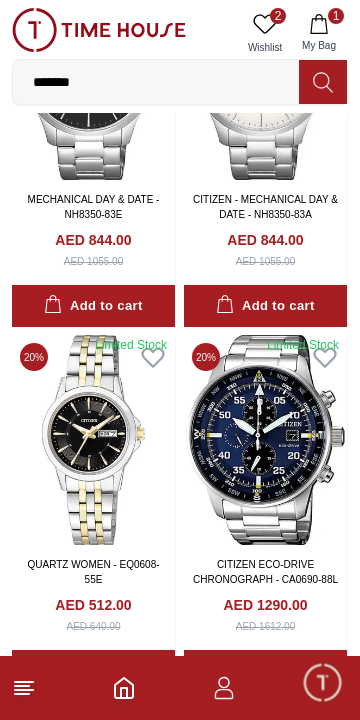 click 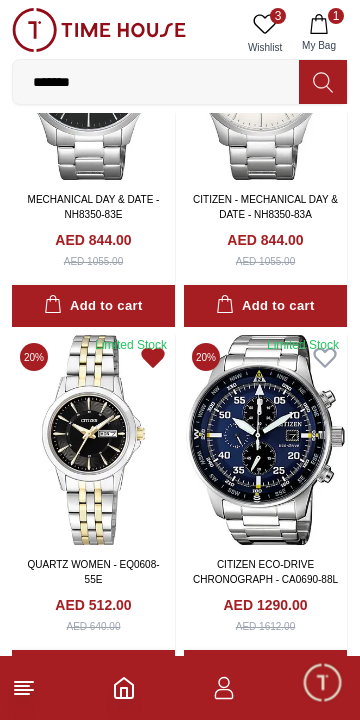 click 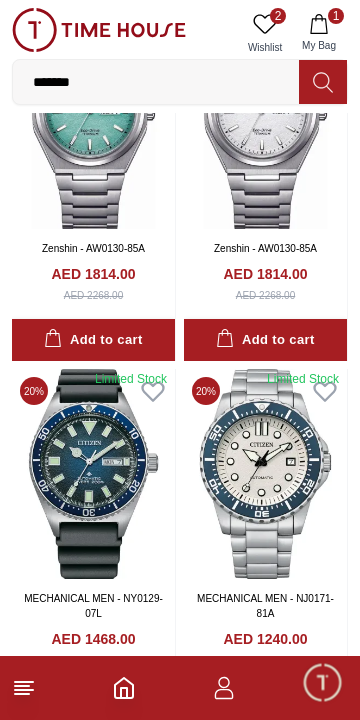 scroll, scrollTop: 14256, scrollLeft: 0, axis: vertical 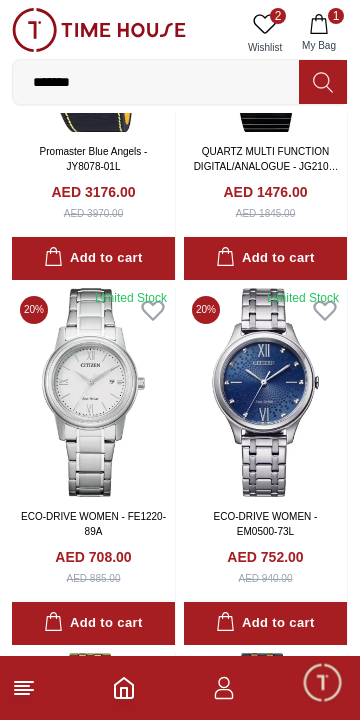 click on "Limited Stock" at bounding box center [303, 298] 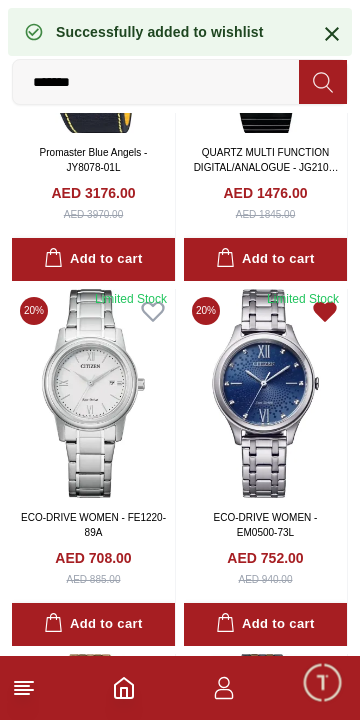 scroll, scrollTop: 15145, scrollLeft: 0, axis: vertical 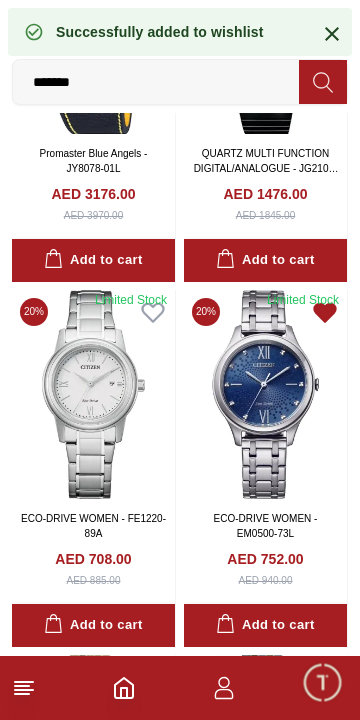 click 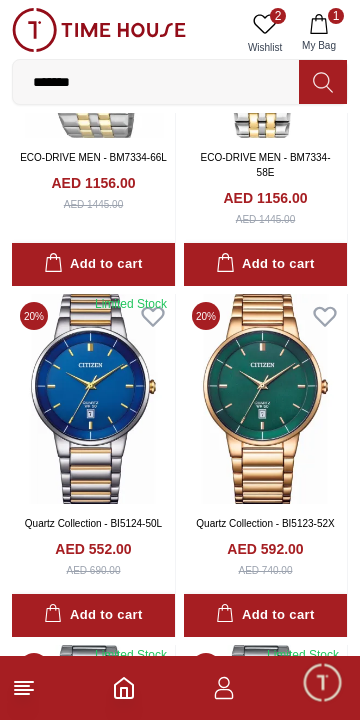 scroll, scrollTop: 16929, scrollLeft: 0, axis: vertical 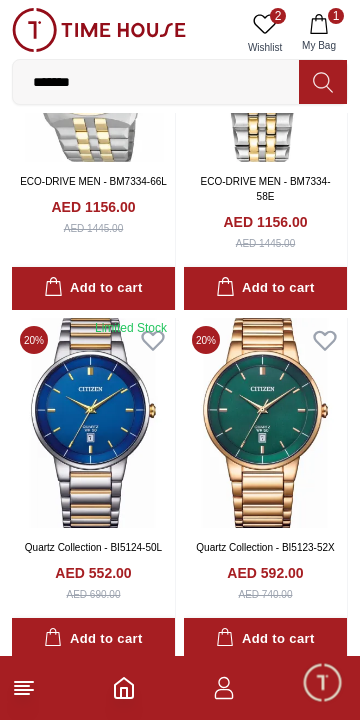 click 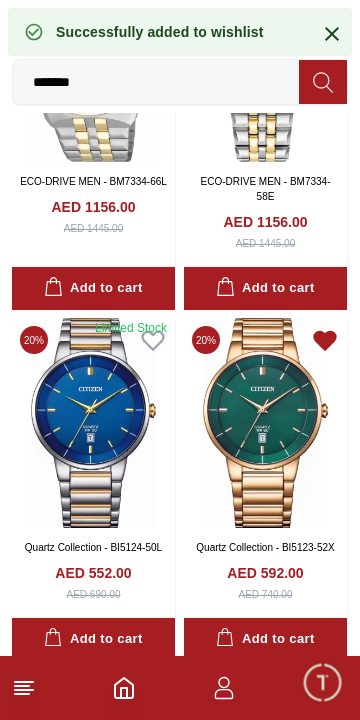 click 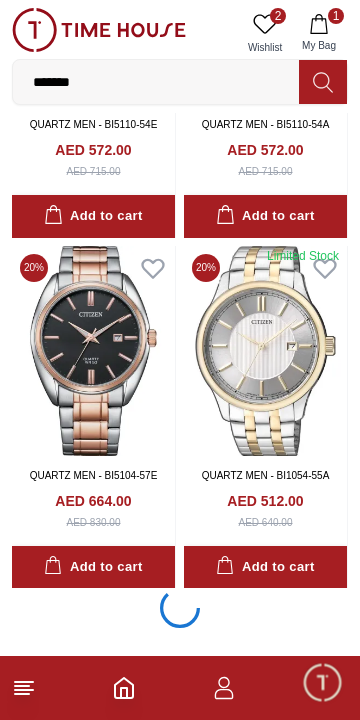 scroll, scrollTop: 17703, scrollLeft: 0, axis: vertical 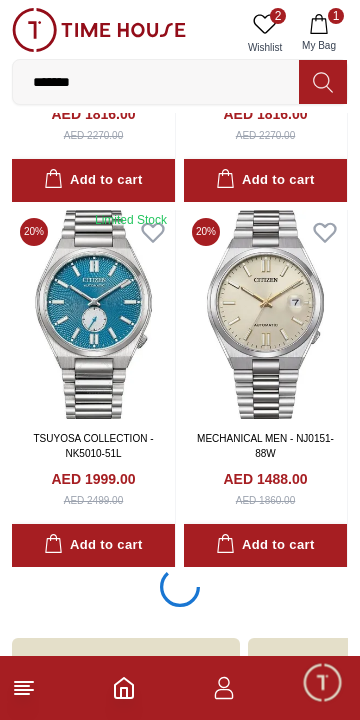 click on "*******" at bounding box center [156, 82] 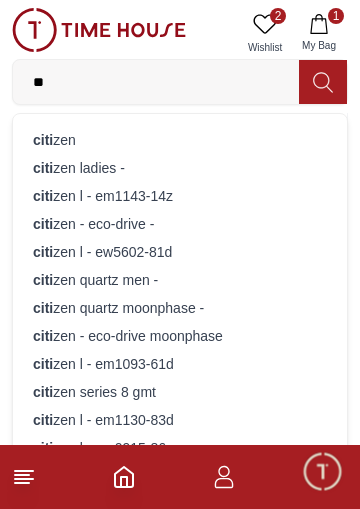 type on "*" 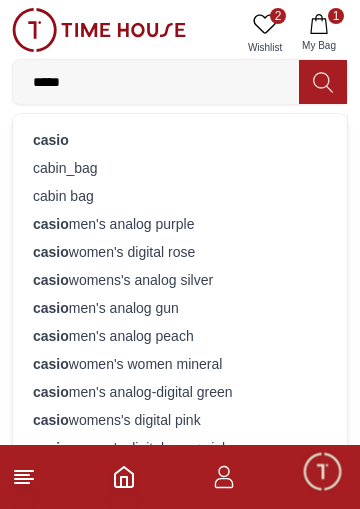 type on "*****" 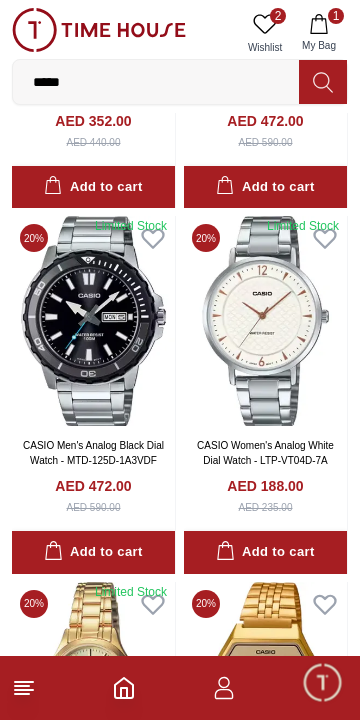 scroll, scrollTop: 1818, scrollLeft: 0, axis: vertical 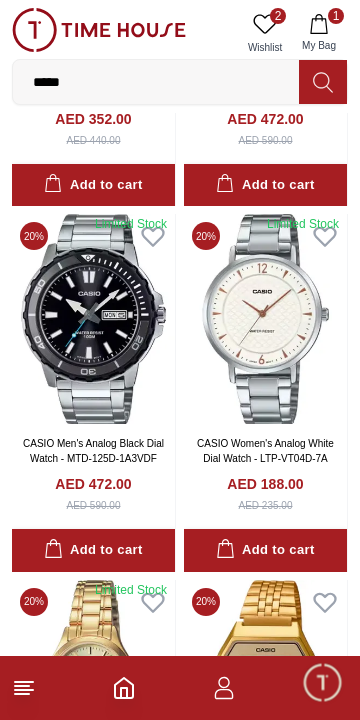 click 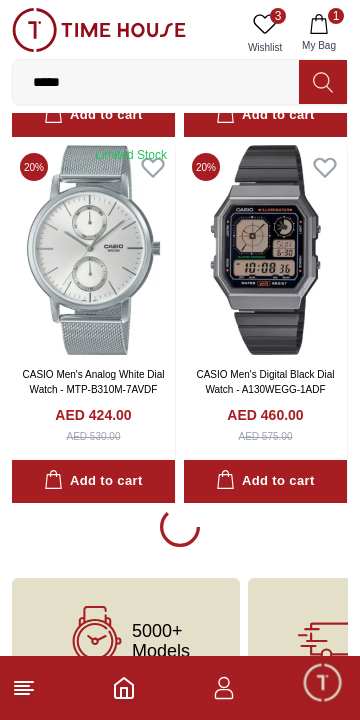 scroll, scrollTop: 3350, scrollLeft: 0, axis: vertical 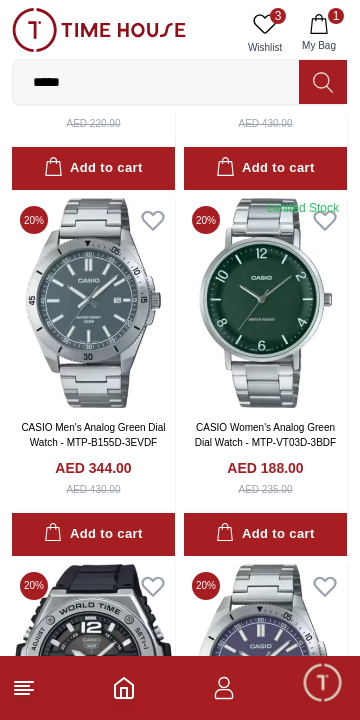 click 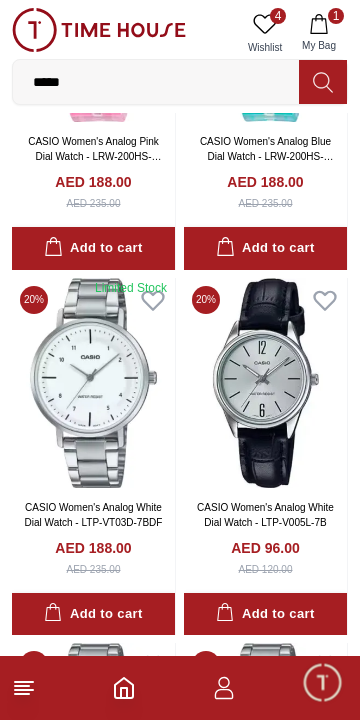 scroll, scrollTop: 8338, scrollLeft: 0, axis: vertical 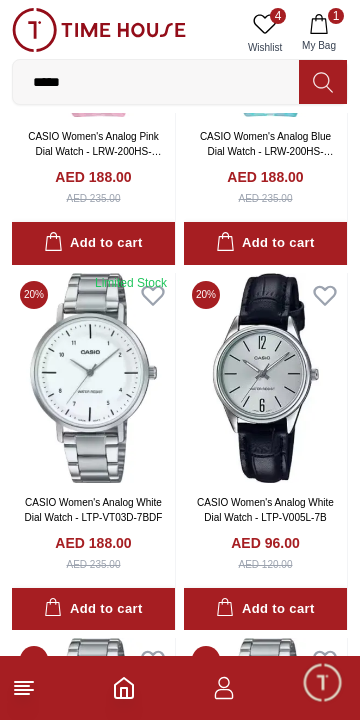 click 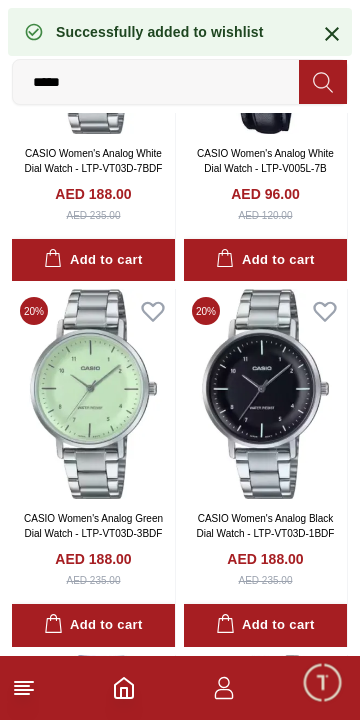 scroll, scrollTop: 8703, scrollLeft: 0, axis: vertical 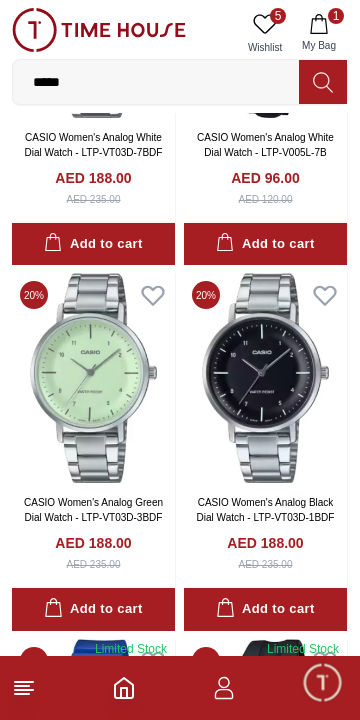 click 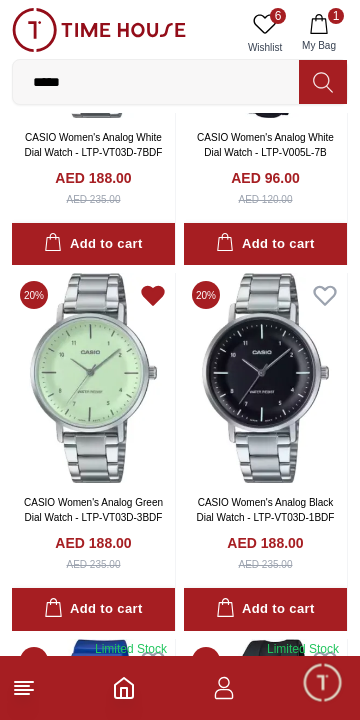 click 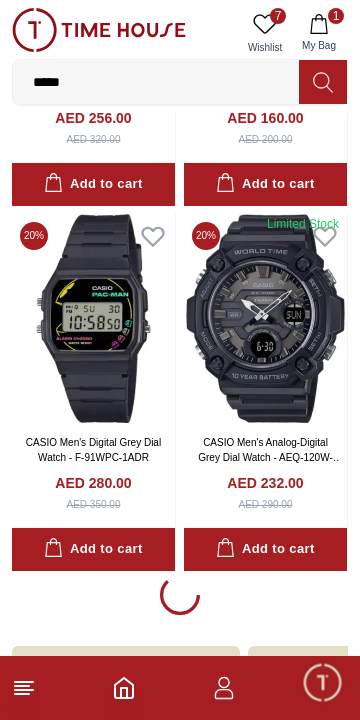 scroll, scrollTop: 10722, scrollLeft: 0, axis: vertical 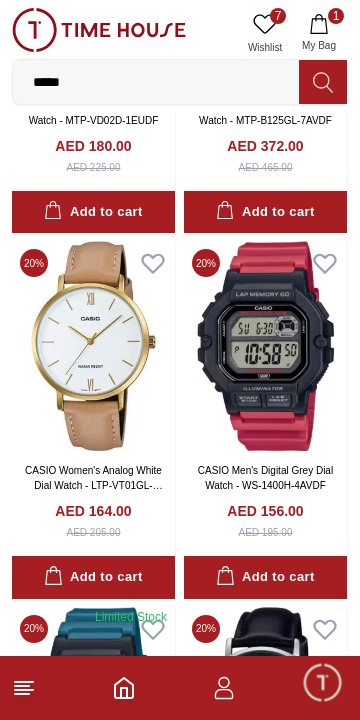 click 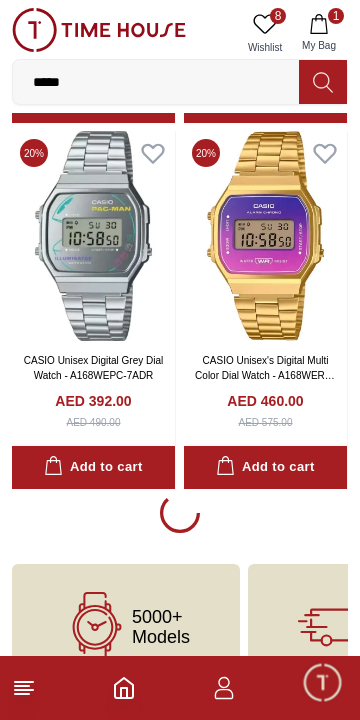 scroll, scrollTop: 14323, scrollLeft: 0, axis: vertical 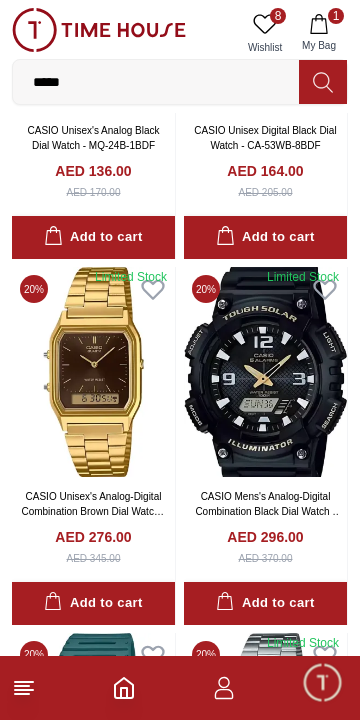 click at bounding box center [265, 372] 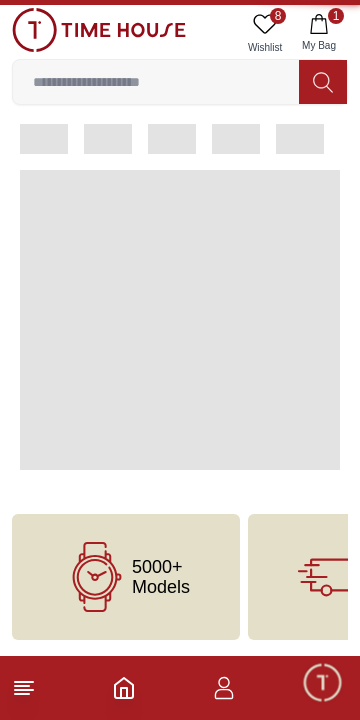 scroll, scrollTop: 0, scrollLeft: 0, axis: both 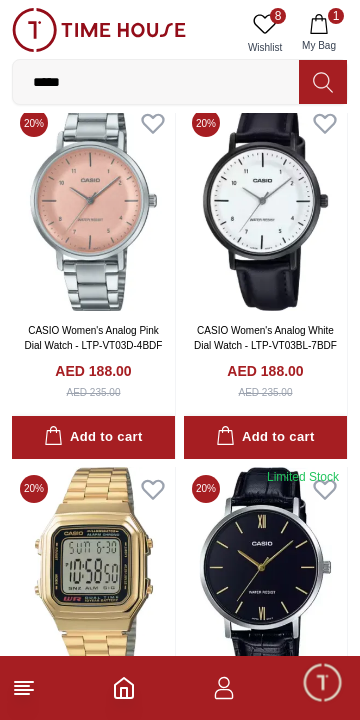 click on "*****" at bounding box center [156, 82] 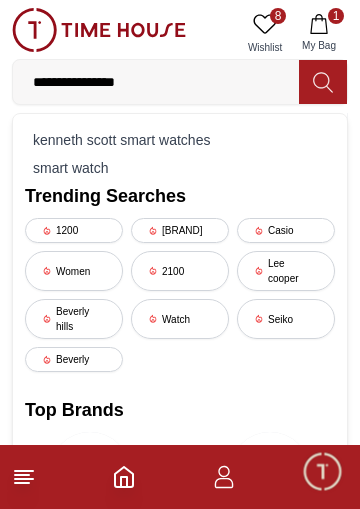 type on "**********" 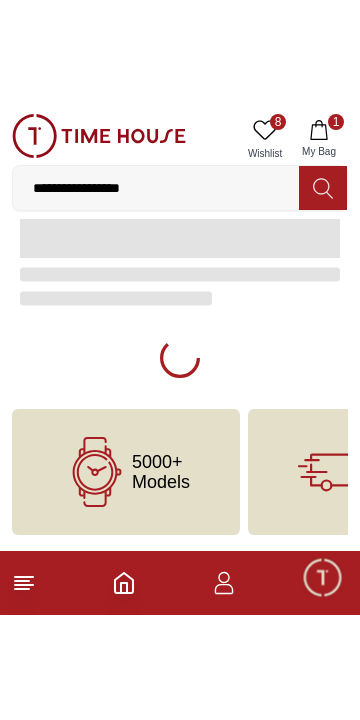 scroll, scrollTop: 0, scrollLeft: 0, axis: both 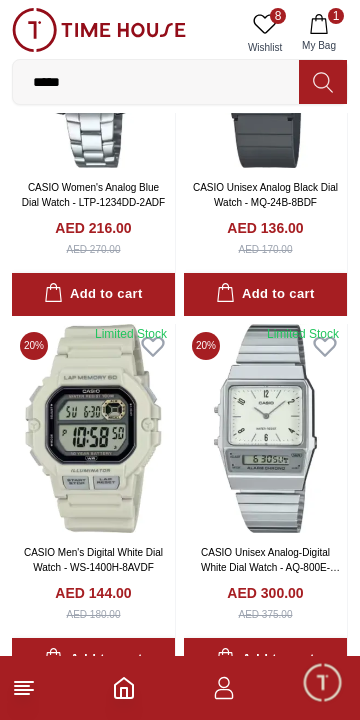 click 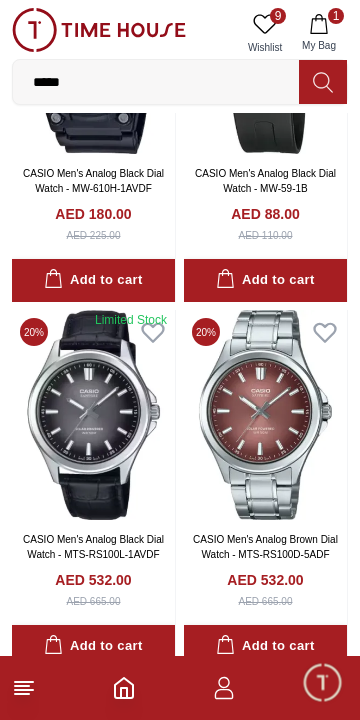 scroll, scrollTop: 10722, scrollLeft: 0, axis: vertical 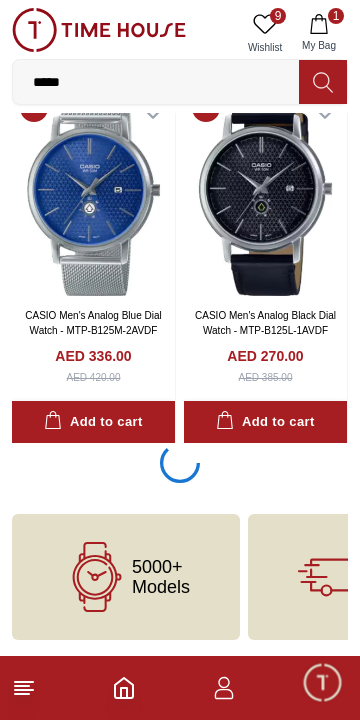 click on "1 My Bag" at bounding box center [319, 33] 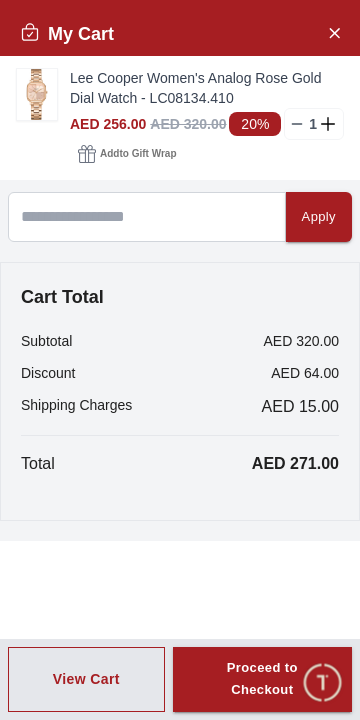 scroll, scrollTop: 14373, scrollLeft: 0, axis: vertical 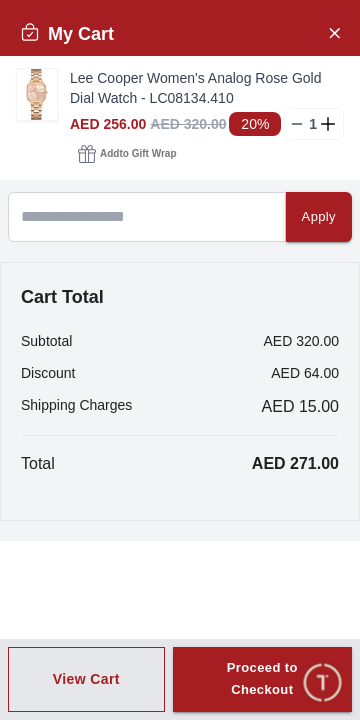 click at bounding box center (37, 94) 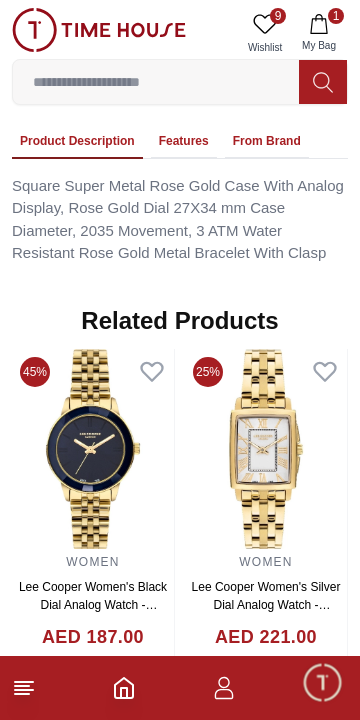 scroll, scrollTop: 1512, scrollLeft: 0, axis: vertical 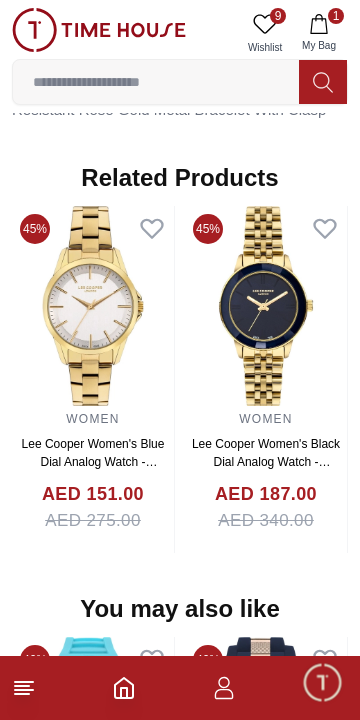 click 